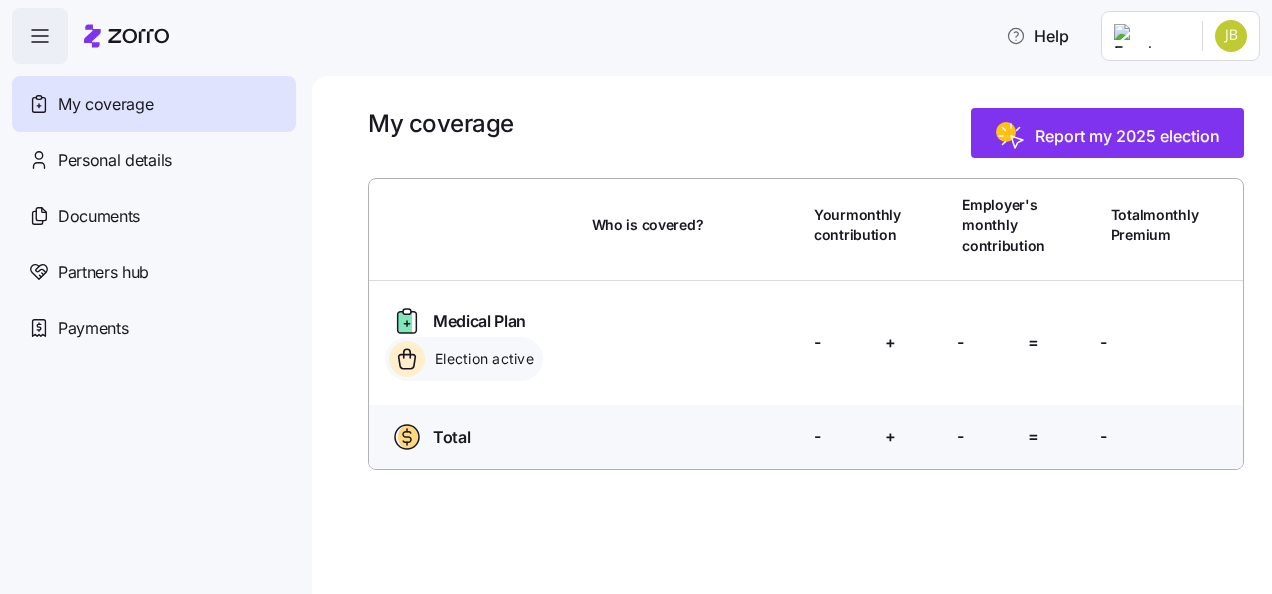 scroll, scrollTop: 0, scrollLeft: 0, axis: both 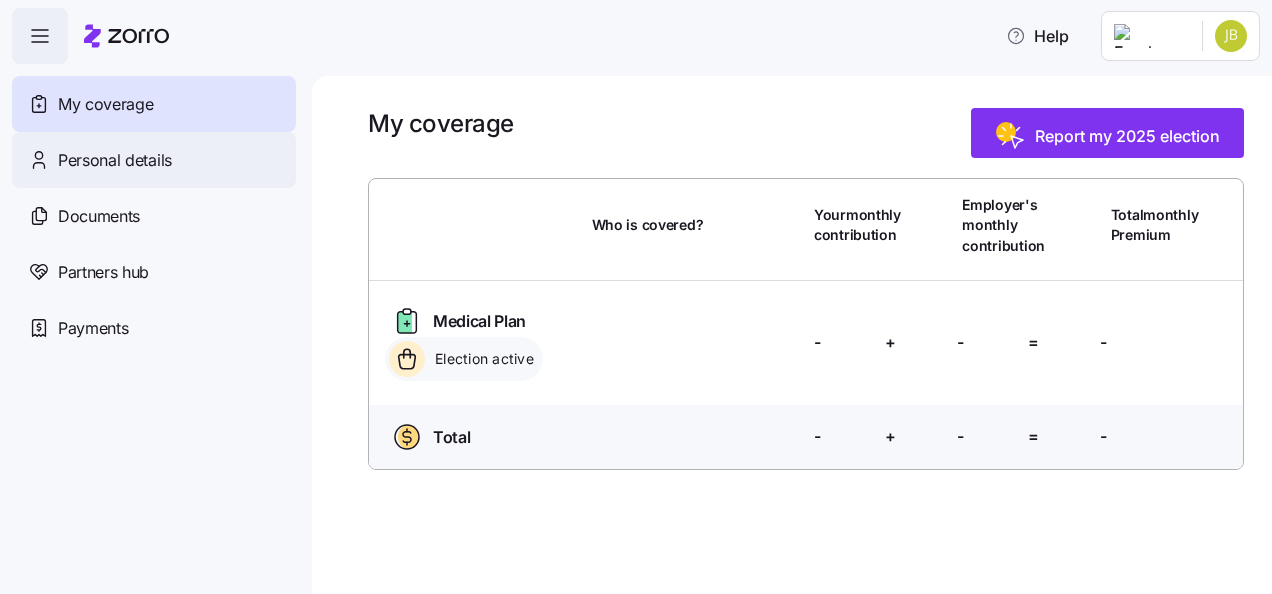 click on "Personal details" at bounding box center [115, 160] 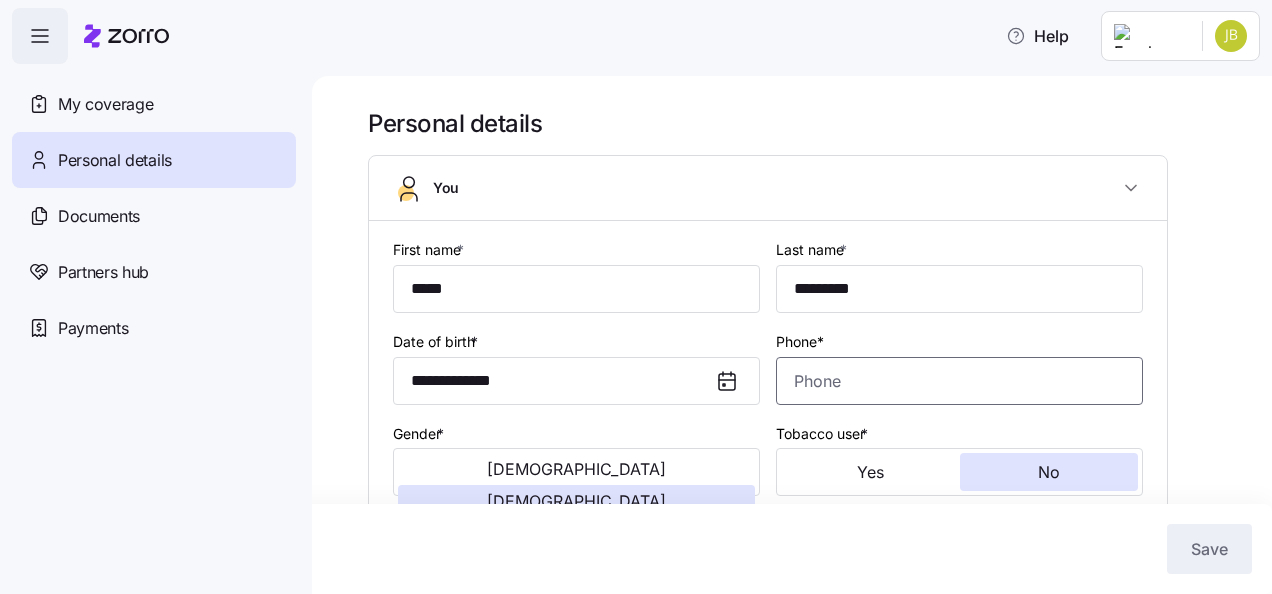 click on "Phone*" at bounding box center [959, 381] 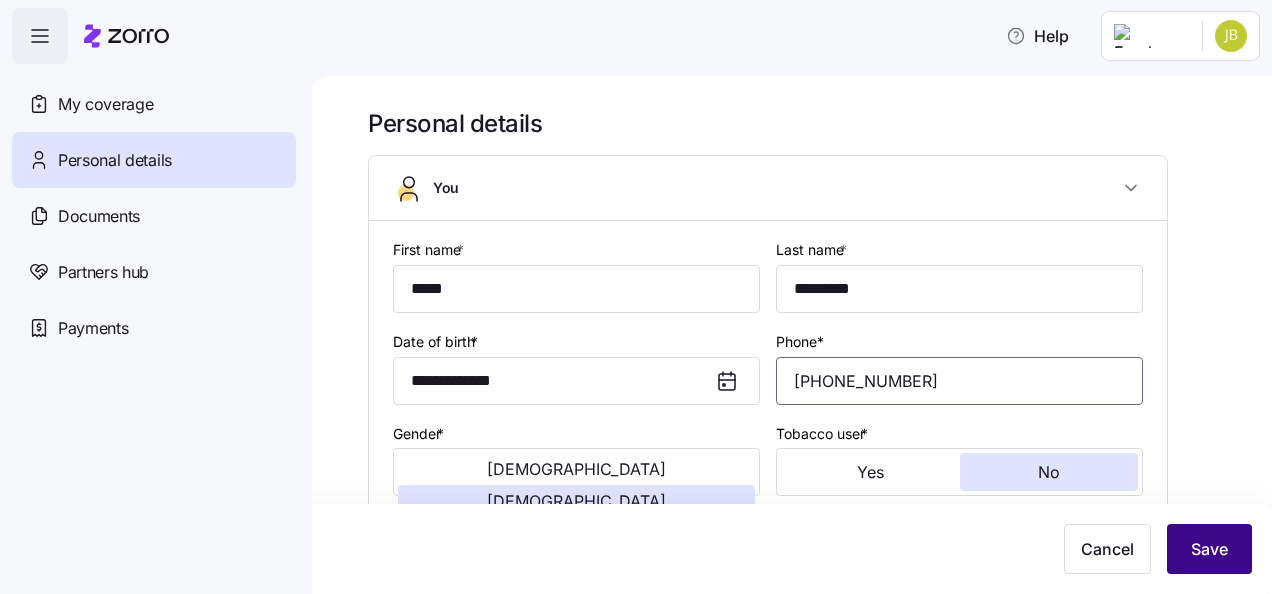 type on "[PHONE_NUMBER]" 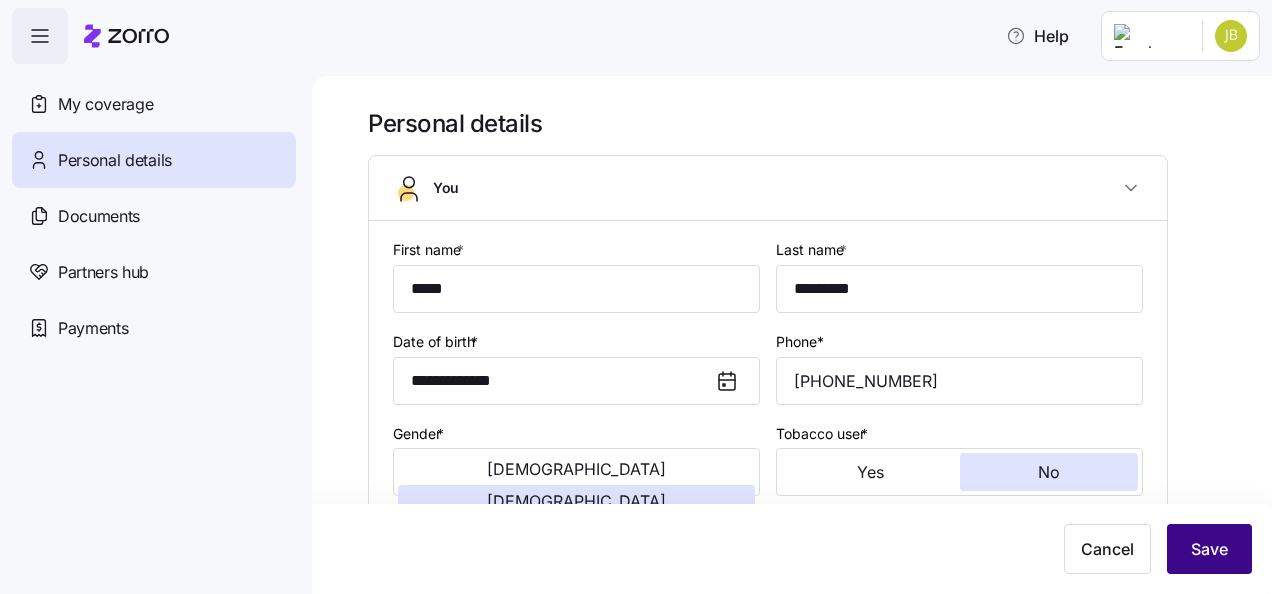 click on "Save" at bounding box center [1209, 549] 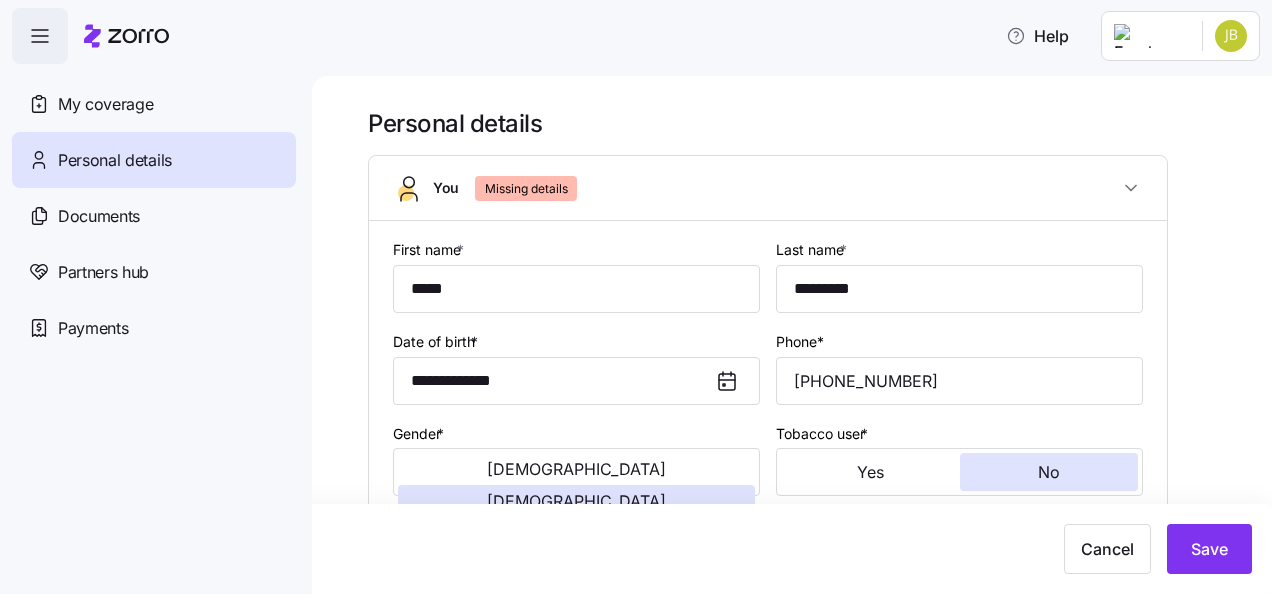 scroll, scrollTop: 400, scrollLeft: 0, axis: vertical 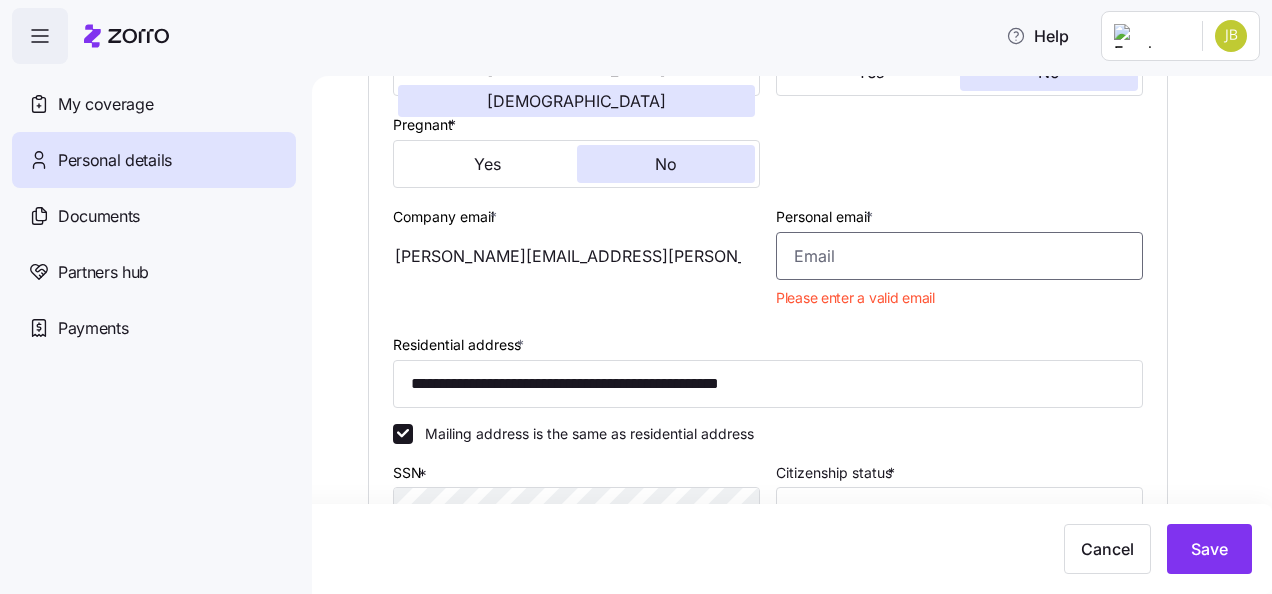 click on "Personal email  *" at bounding box center [959, 256] 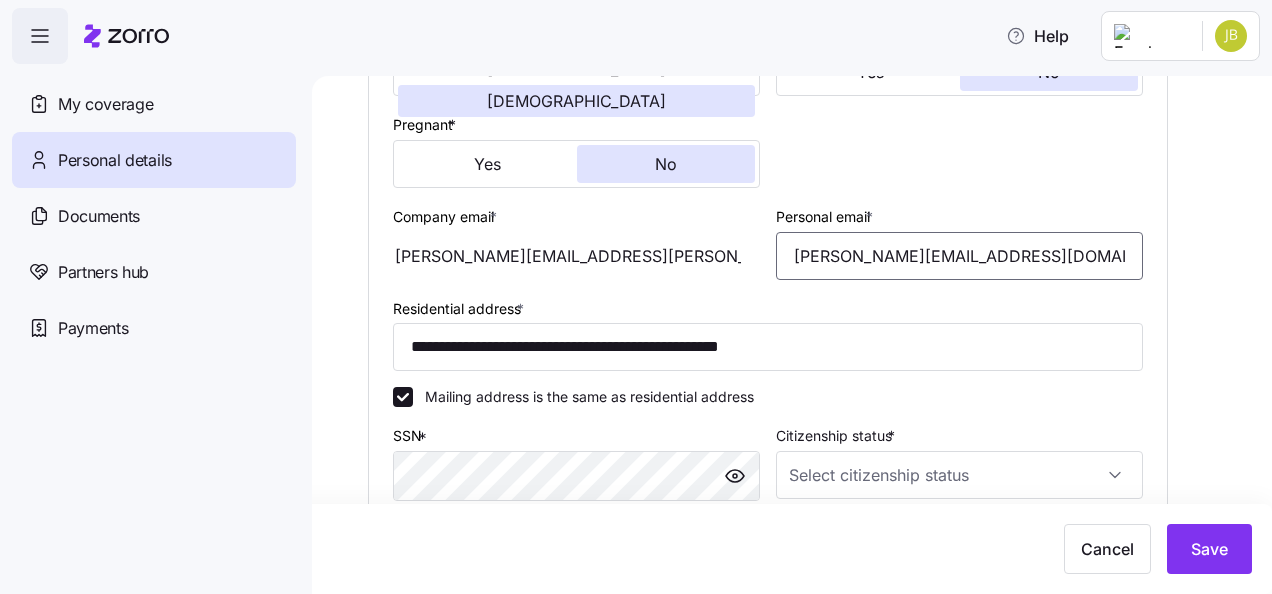 type on "josie.ballenger2024@gmail.com" 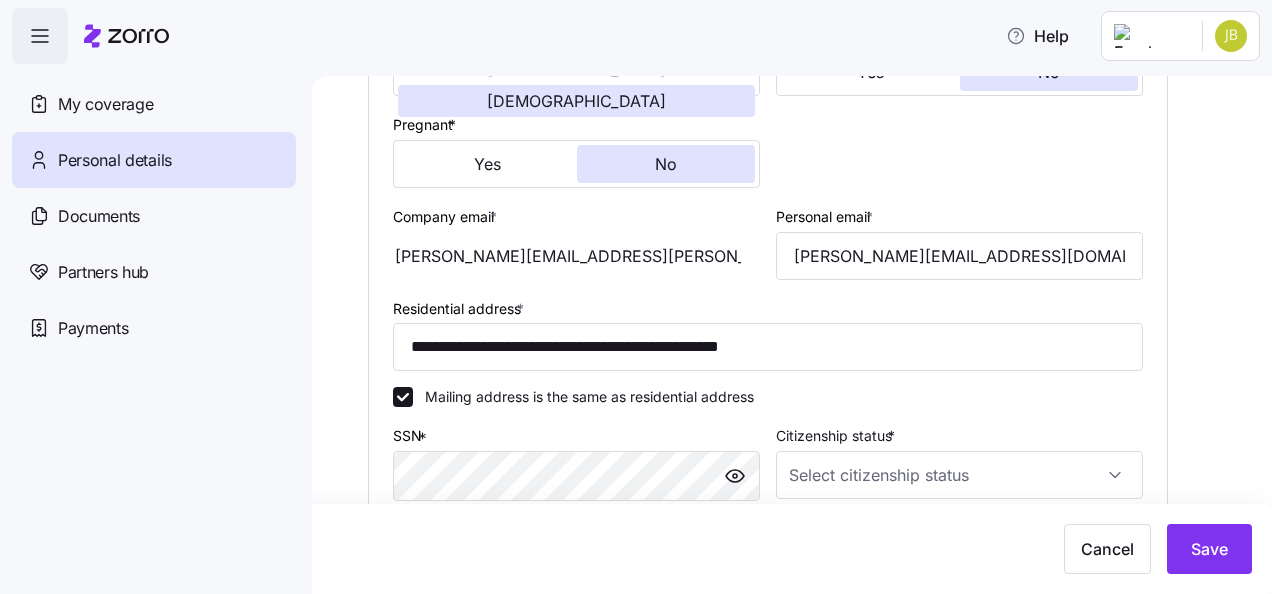click on "Personal email  * josie.ballenger2024@gmail.com" at bounding box center (959, 242) 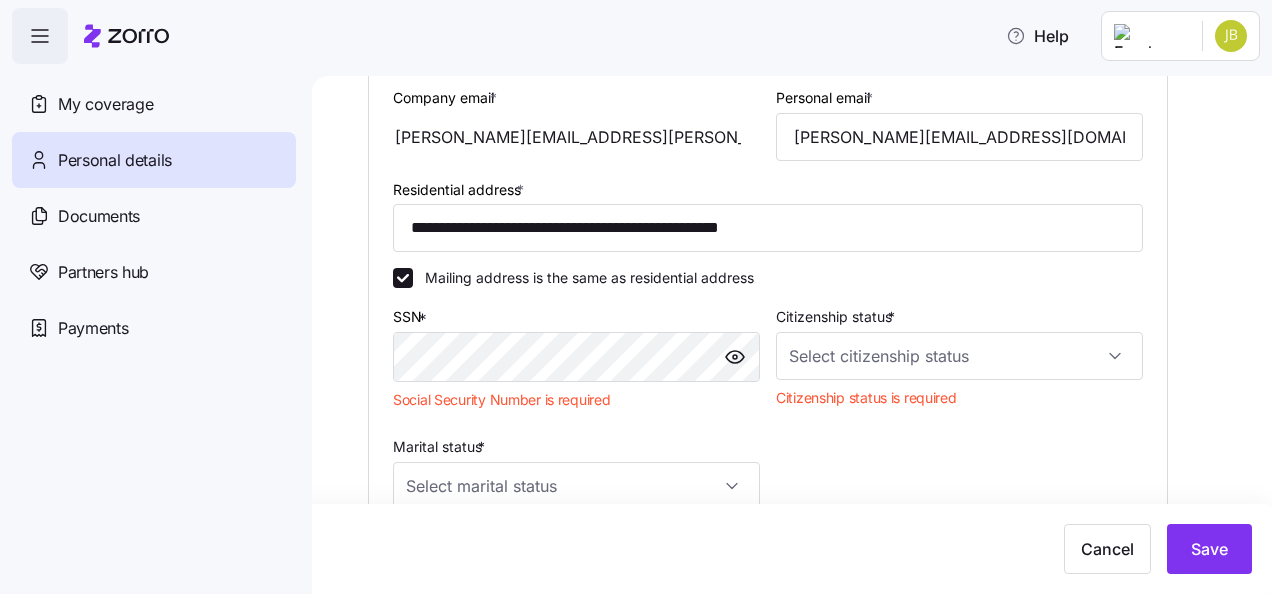 scroll, scrollTop: 600, scrollLeft: 0, axis: vertical 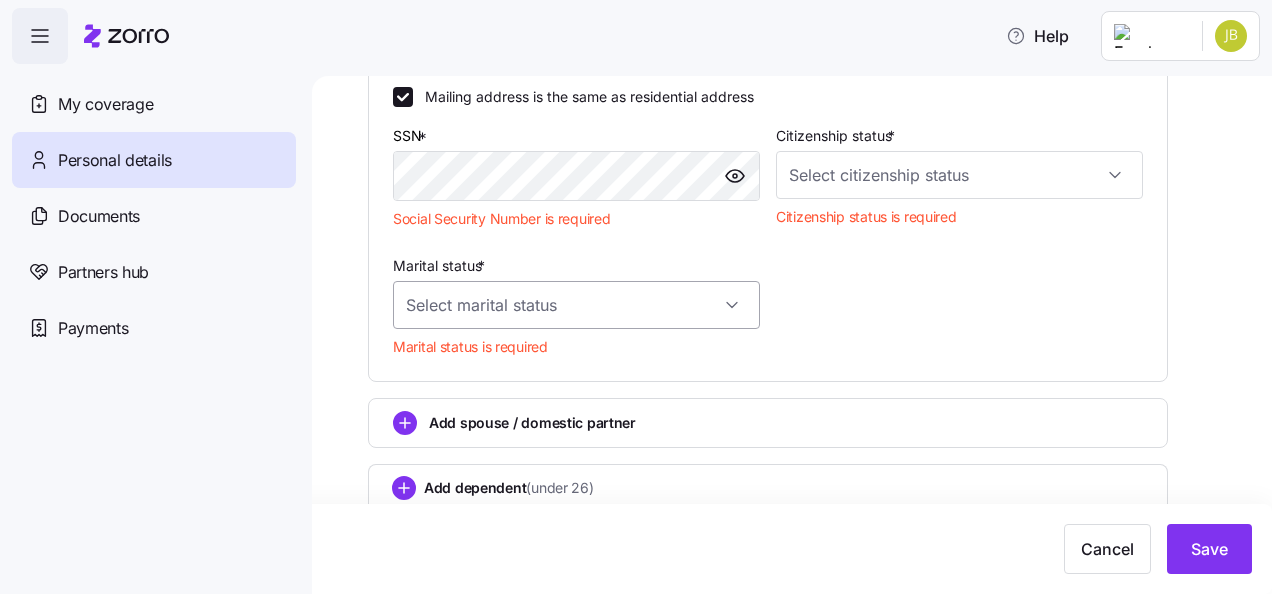 click on "Marital status  *" at bounding box center [576, 305] 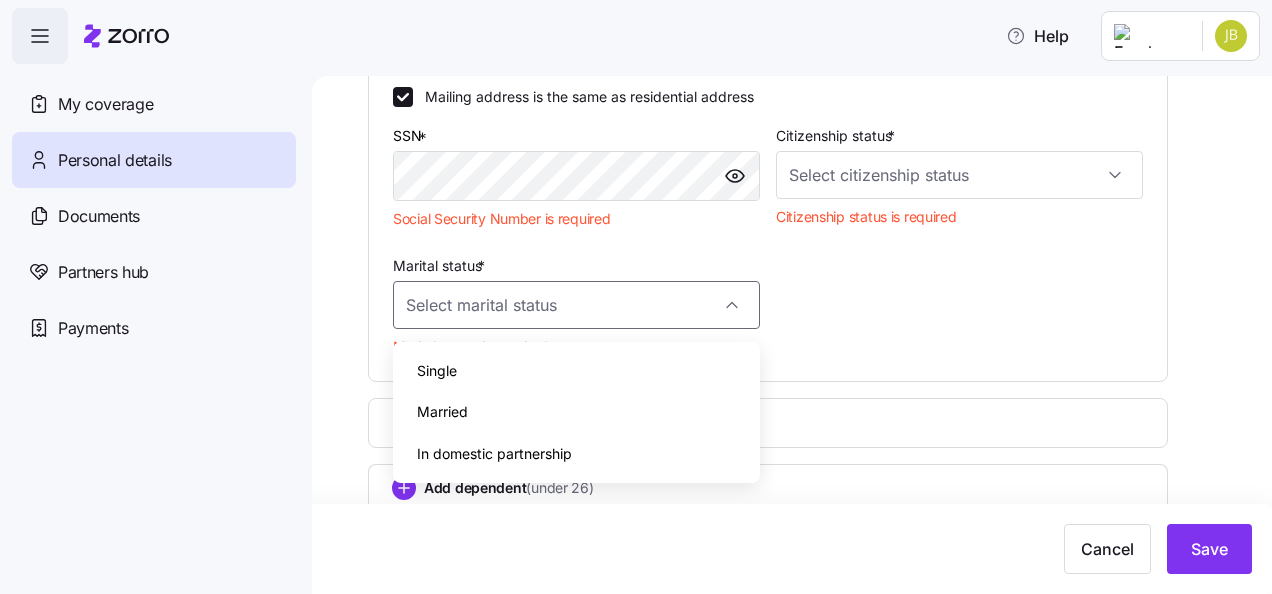 click on "Single" at bounding box center [576, 371] 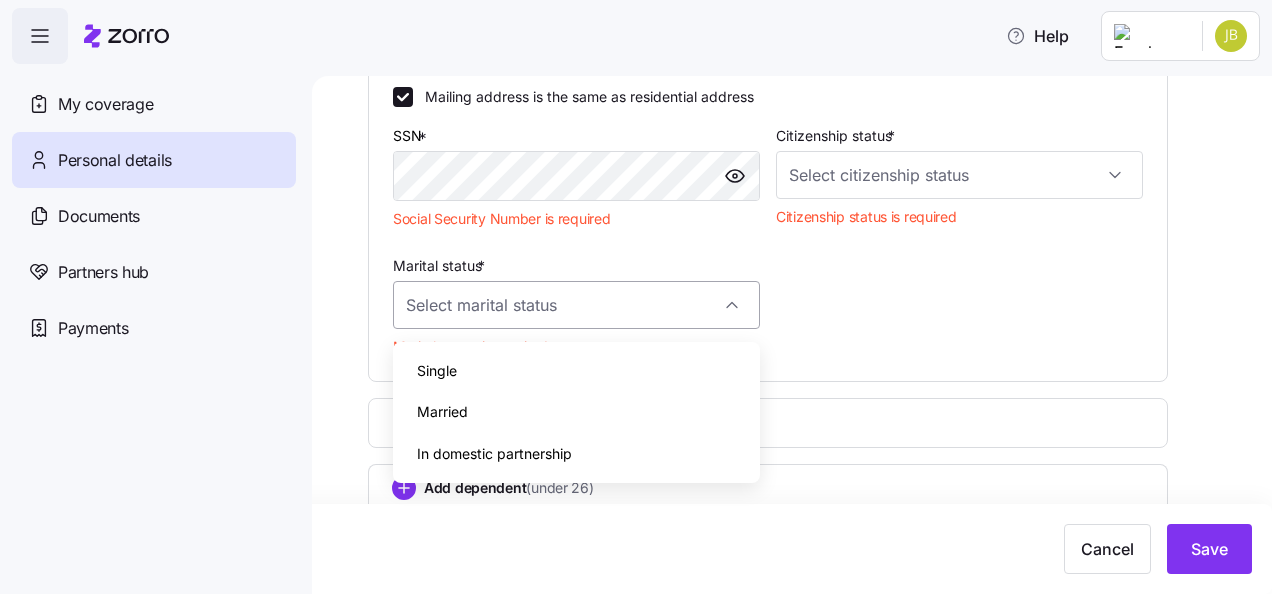 type on "Single" 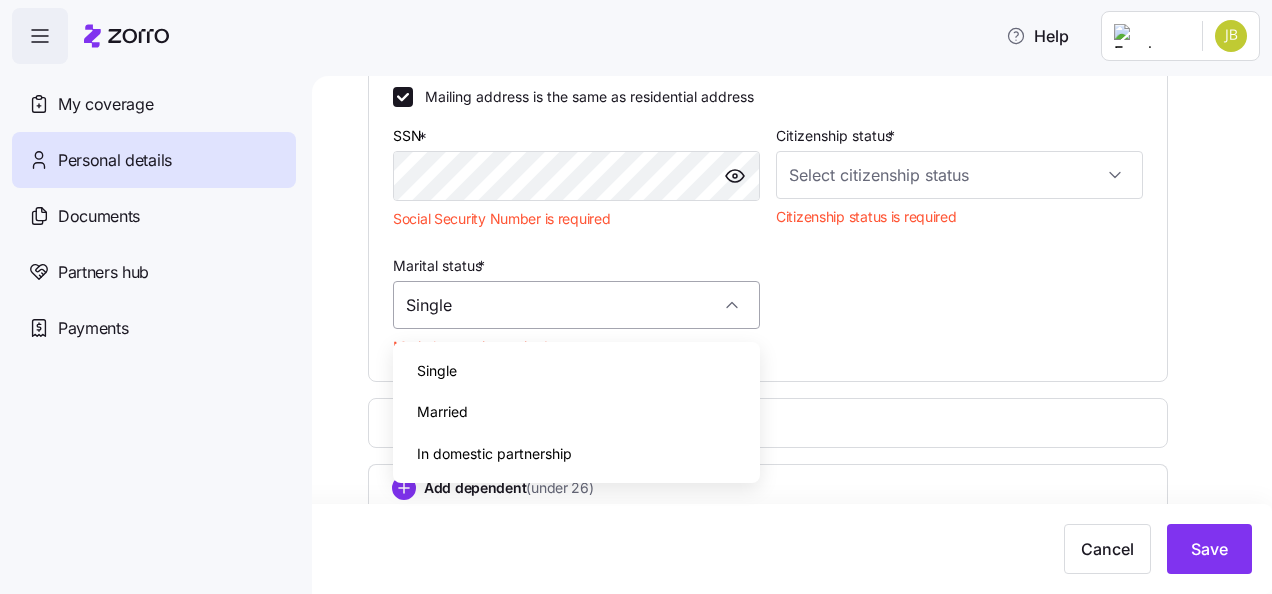 scroll, scrollTop: 690, scrollLeft: 0, axis: vertical 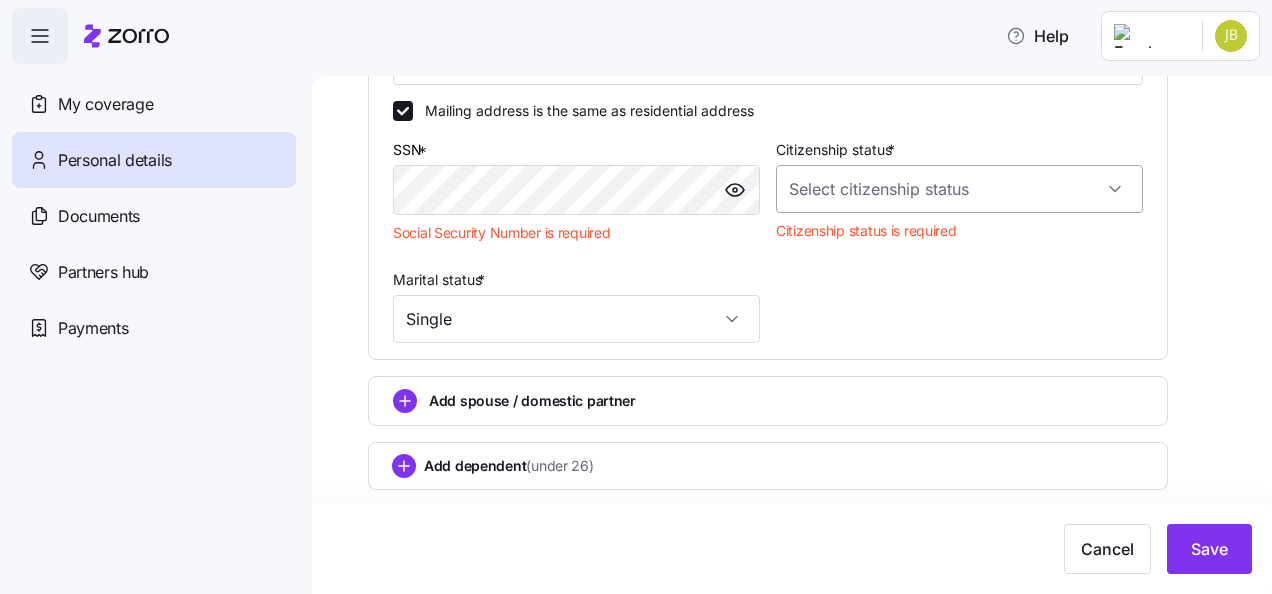 click on "Citizenship status  *" at bounding box center (959, 189) 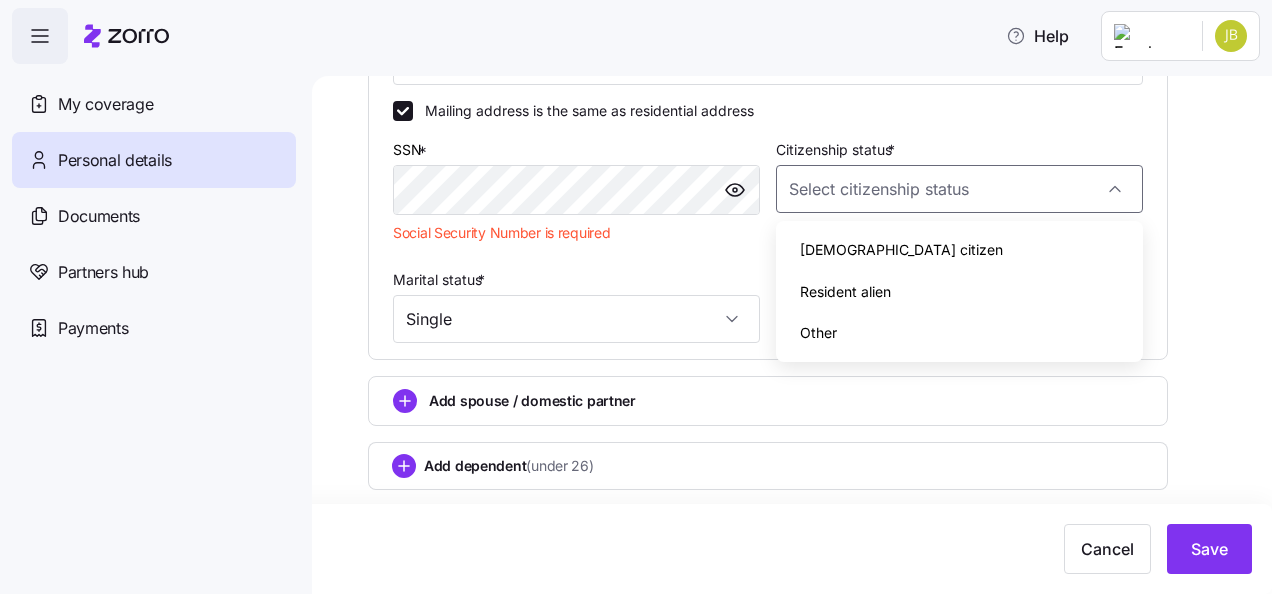 click on "Marital status  * Single" at bounding box center (576, 305) 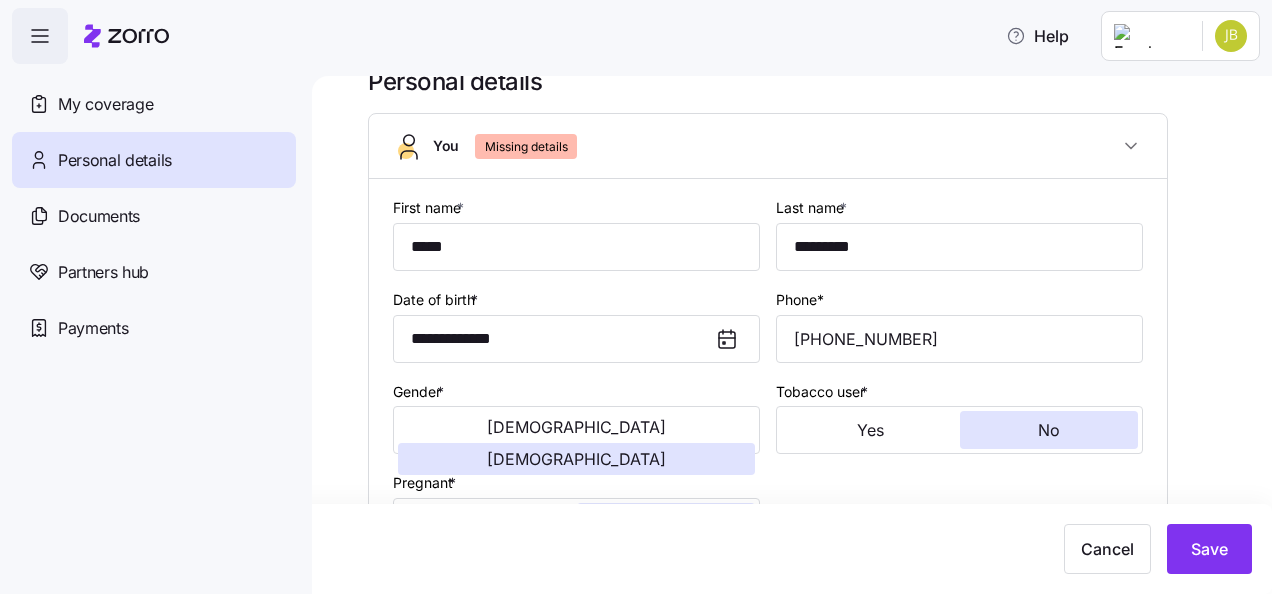 scroll, scrollTop: 0, scrollLeft: 0, axis: both 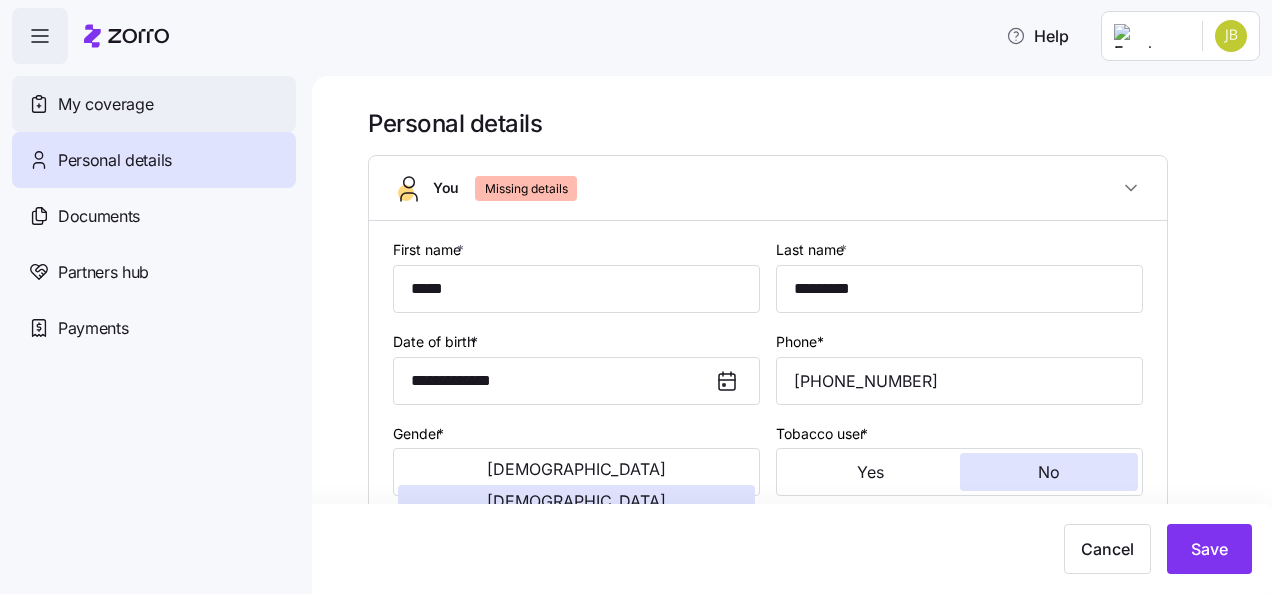 click on "My coverage" at bounding box center (154, 104) 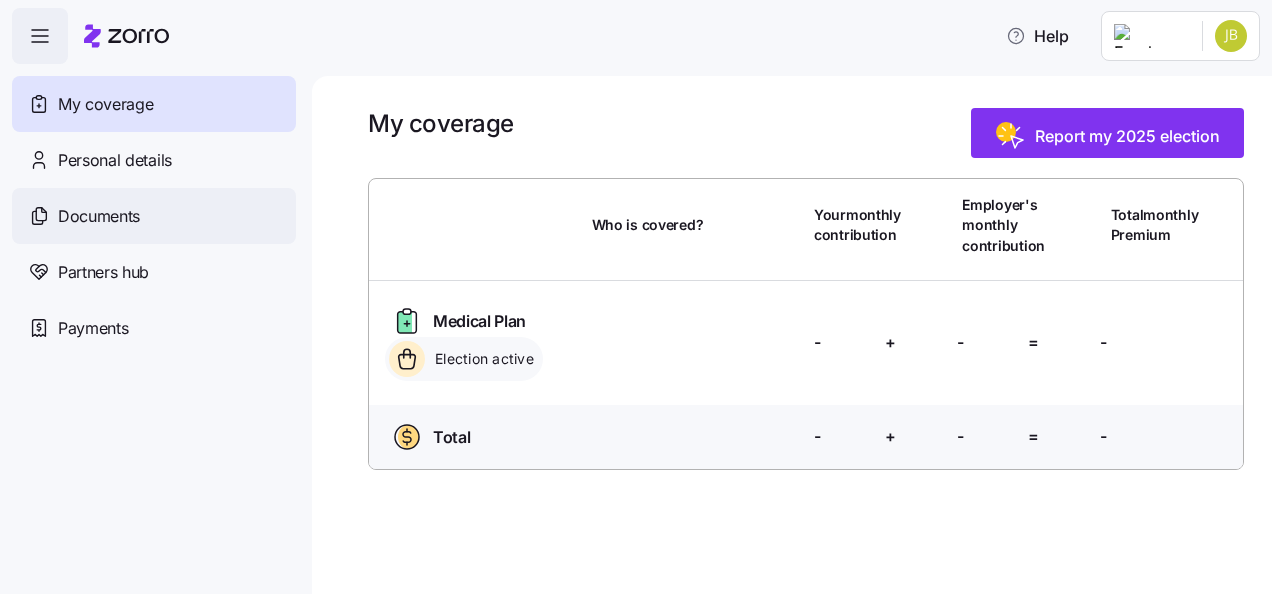 click on "Documents" at bounding box center [99, 216] 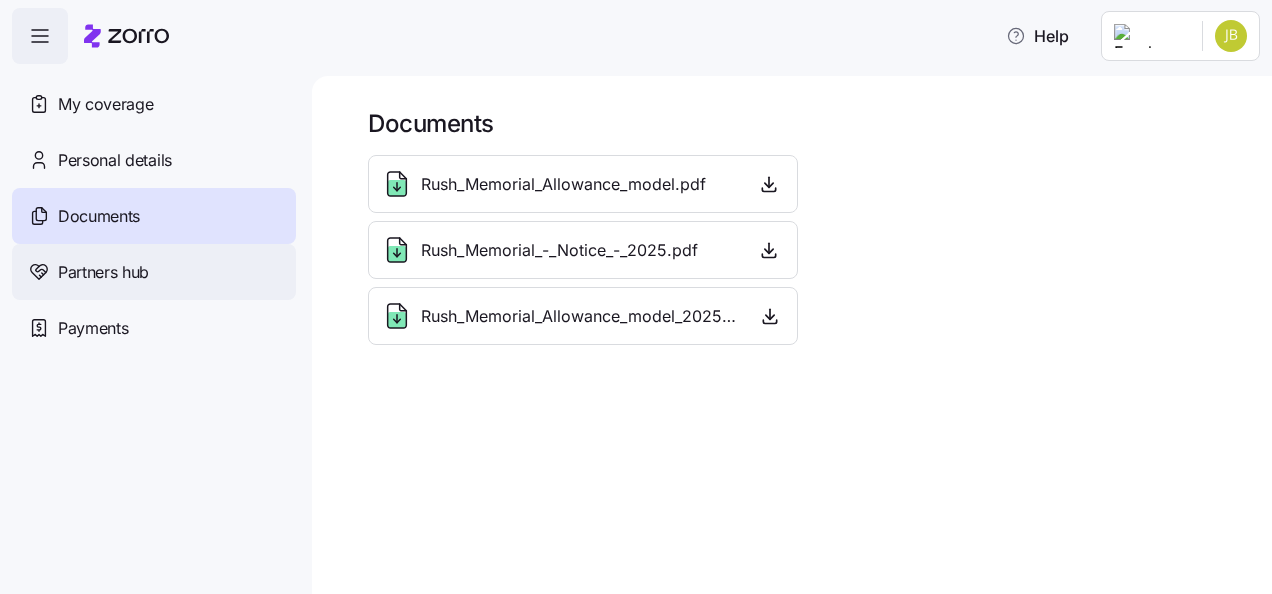click on "Partners hub" at bounding box center [154, 272] 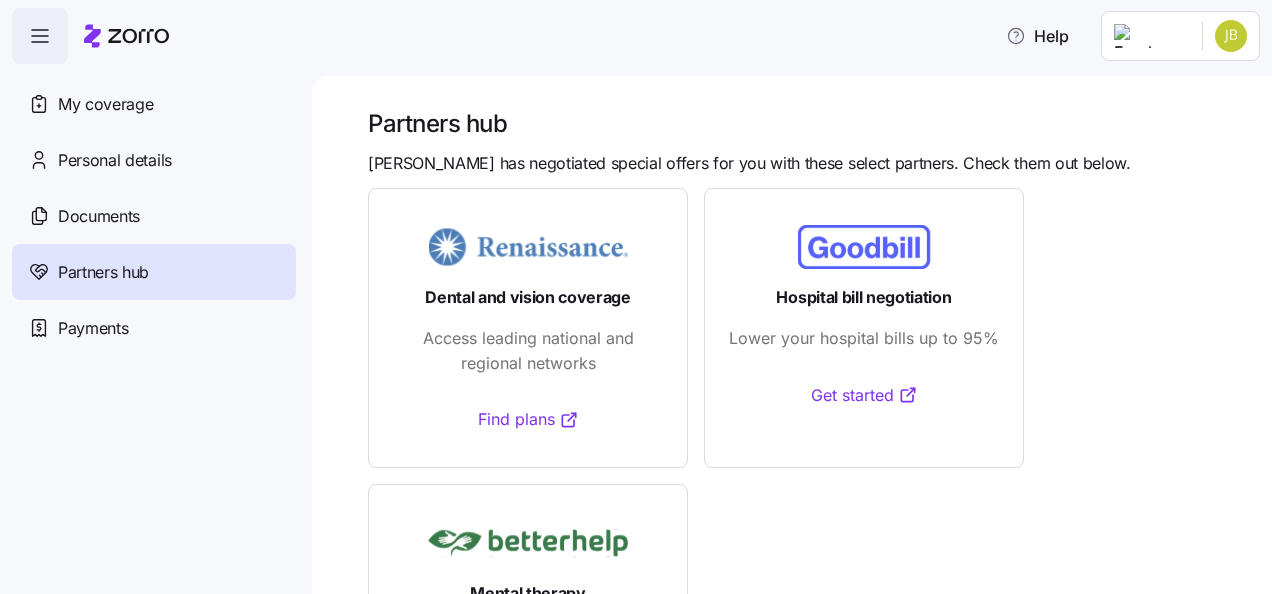 click on "Payments" at bounding box center [154, 328] 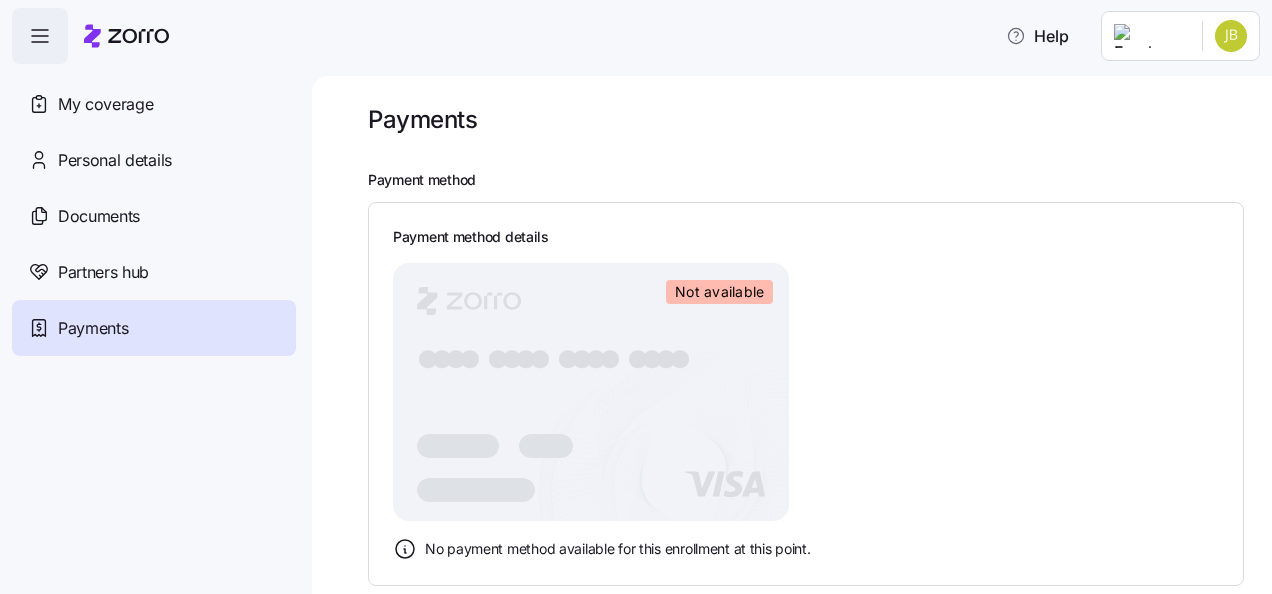 scroll, scrollTop: 0, scrollLeft: 0, axis: both 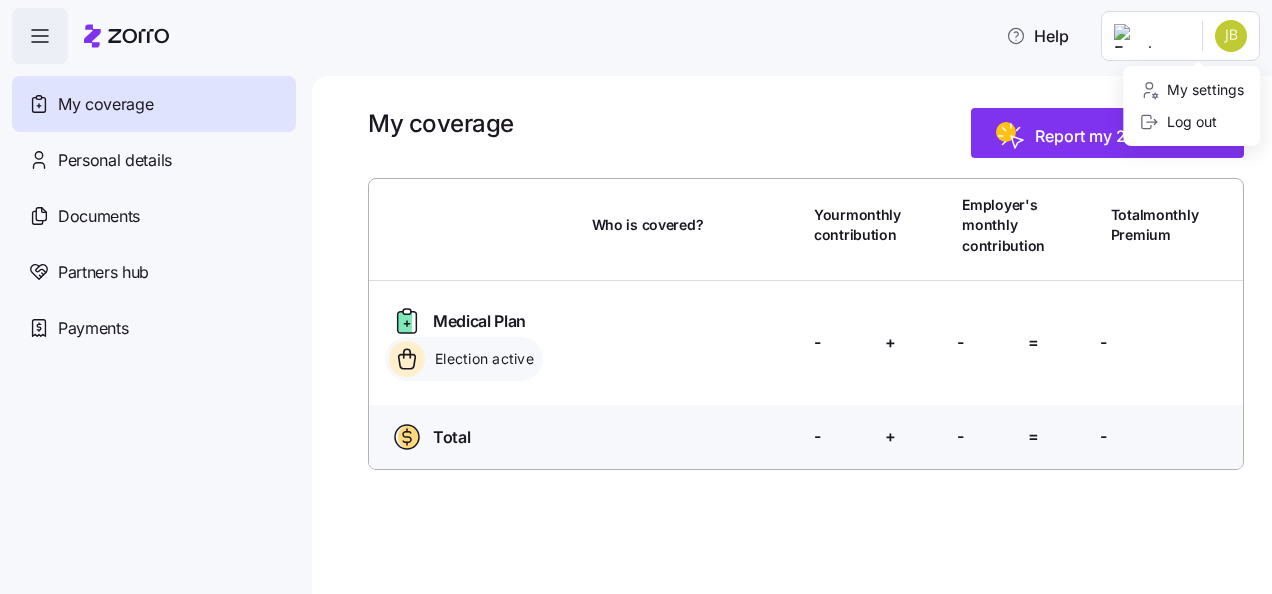 click on "Help My coverage Personal details Documents Partners hub Payments My coverage Report my 2025 election Who is covered? Your  monthly contribution Employer's monthly contribution Total  monthly Premium Medical Plan Election active Who is covered? Your contribution: - + Employer's contribution: - = Total Premium: - Total Who is covered? Your contribution: - + Employer's contribution: - = Total Premium: - My settings Log out" at bounding box center [636, 291] 